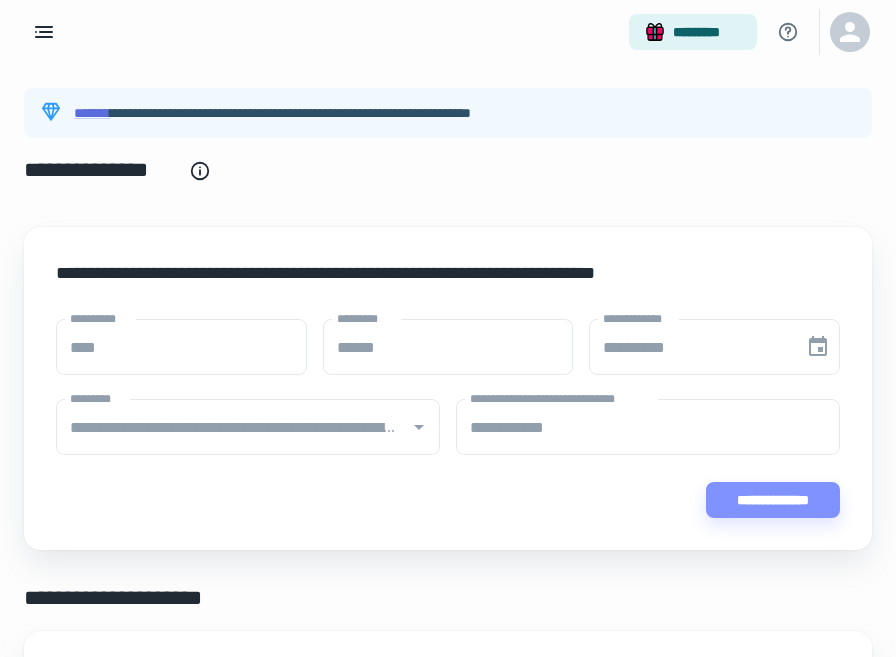 scroll, scrollTop: 280, scrollLeft: 0, axis: vertical 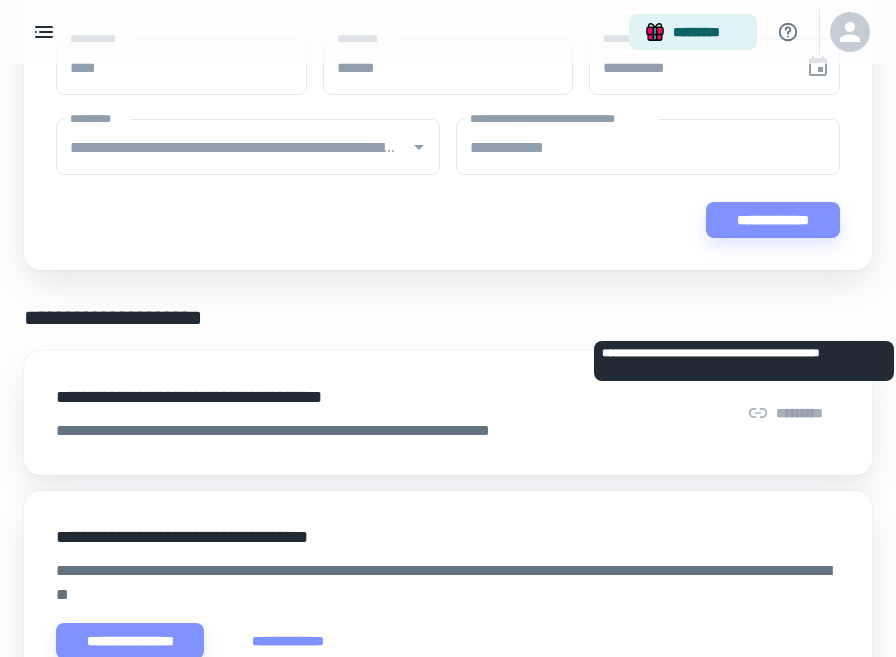 click on "*********" at bounding box center (785, 413) 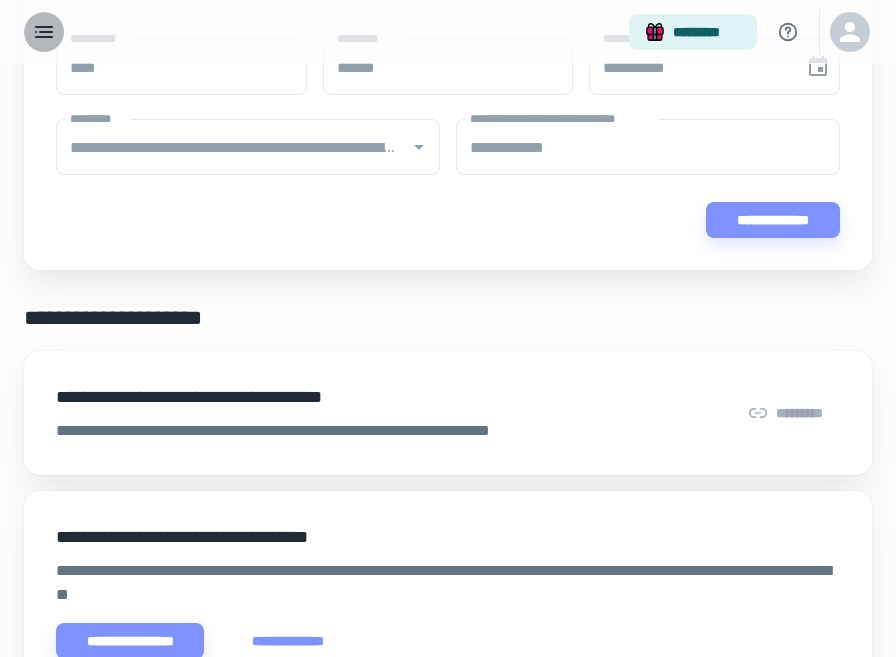 click 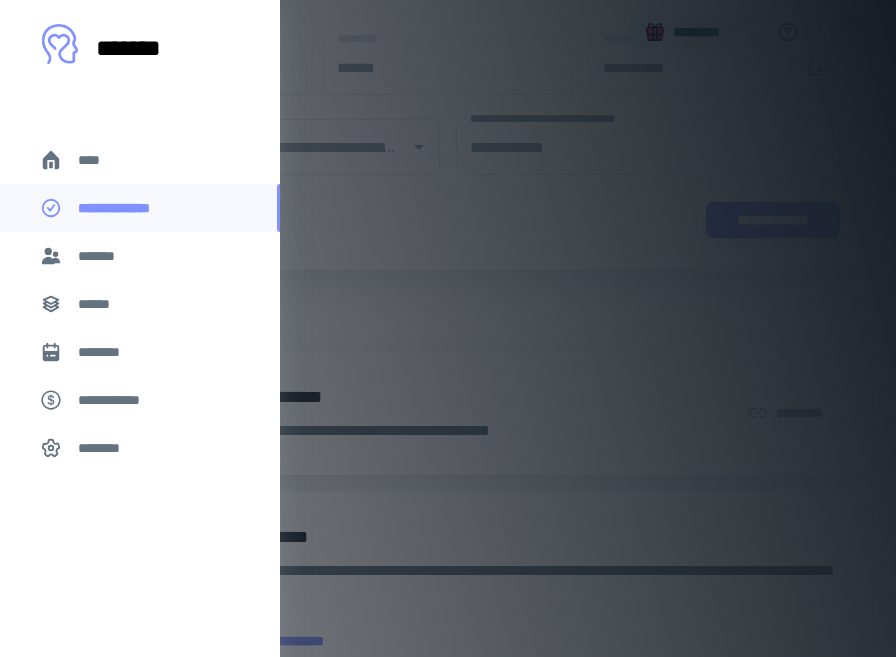 click on "********" at bounding box center [140, 448] 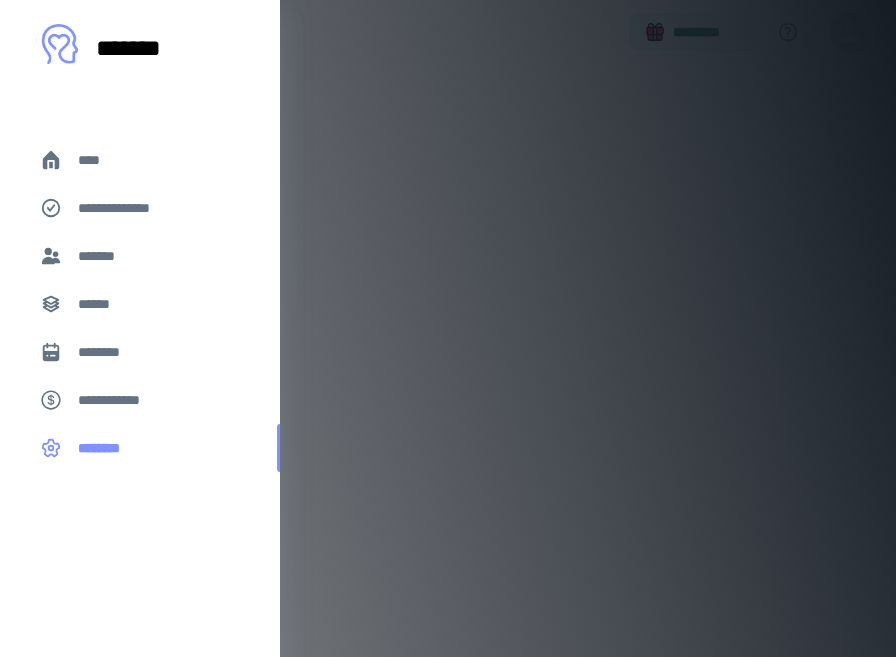 scroll, scrollTop: 0, scrollLeft: 0, axis: both 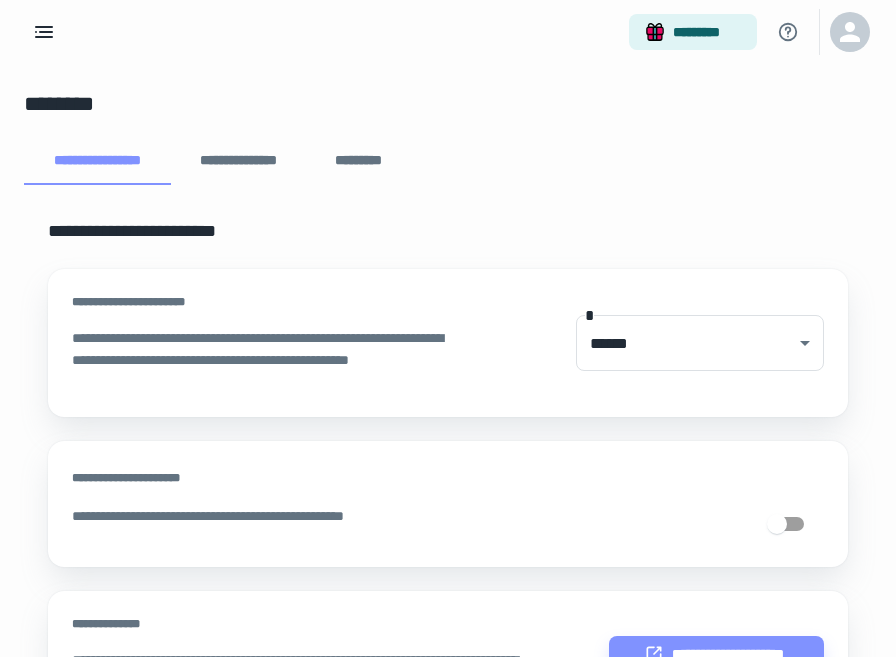 click on "**********" at bounding box center [238, 161] 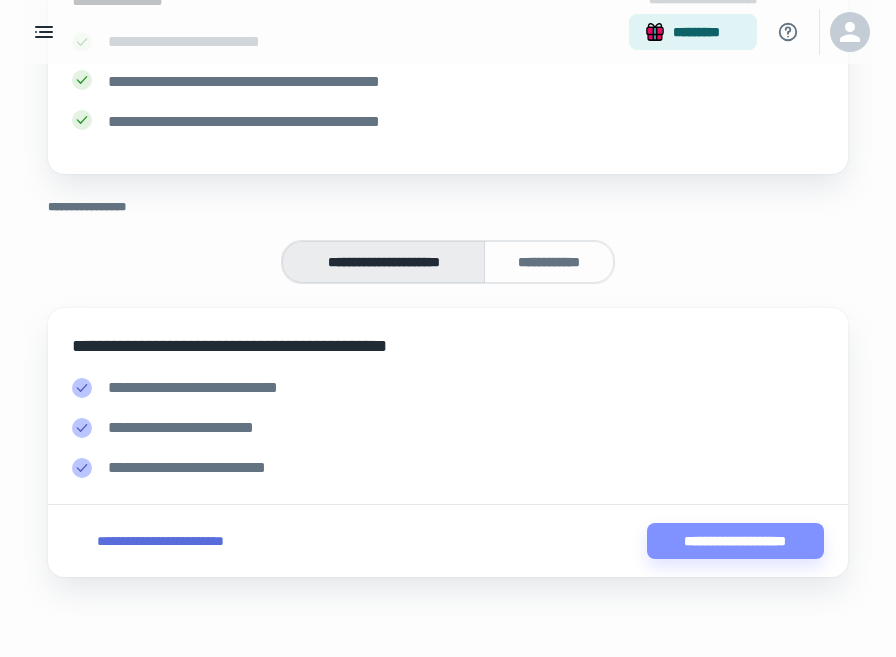 scroll, scrollTop: 307, scrollLeft: 0, axis: vertical 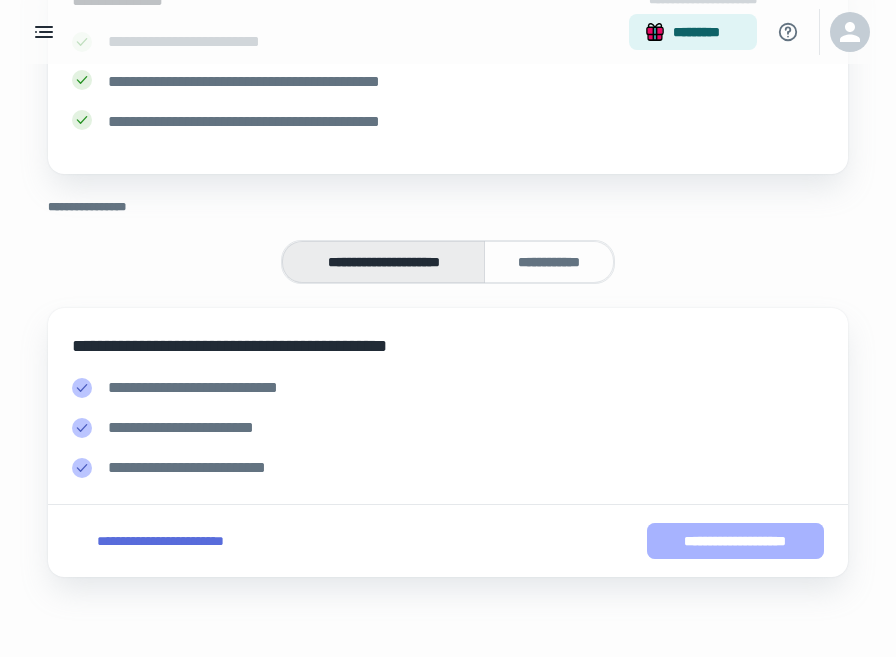 click on "**********" at bounding box center (735, 541) 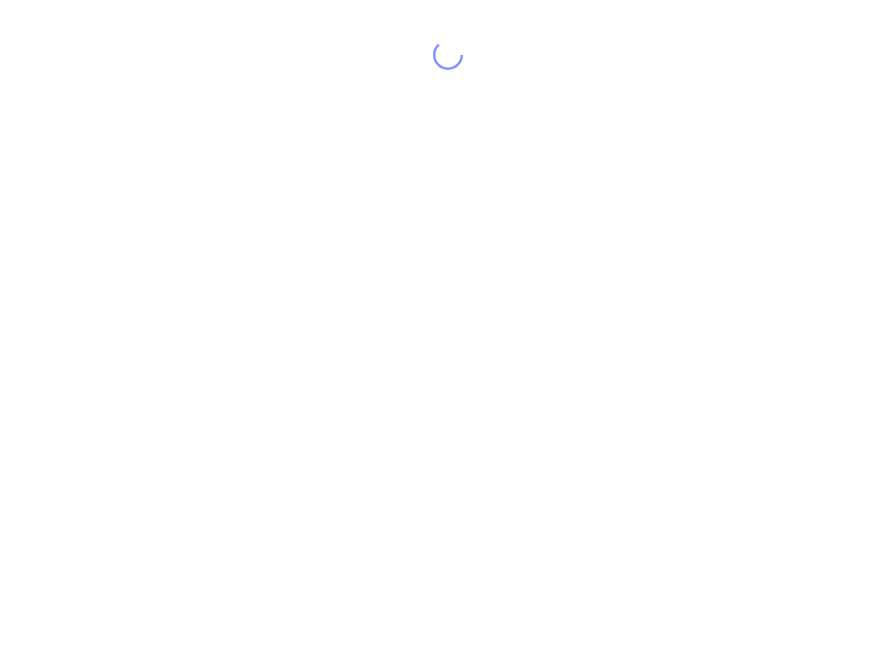 scroll, scrollTop: 0, scrollLeft: 0, axis: both 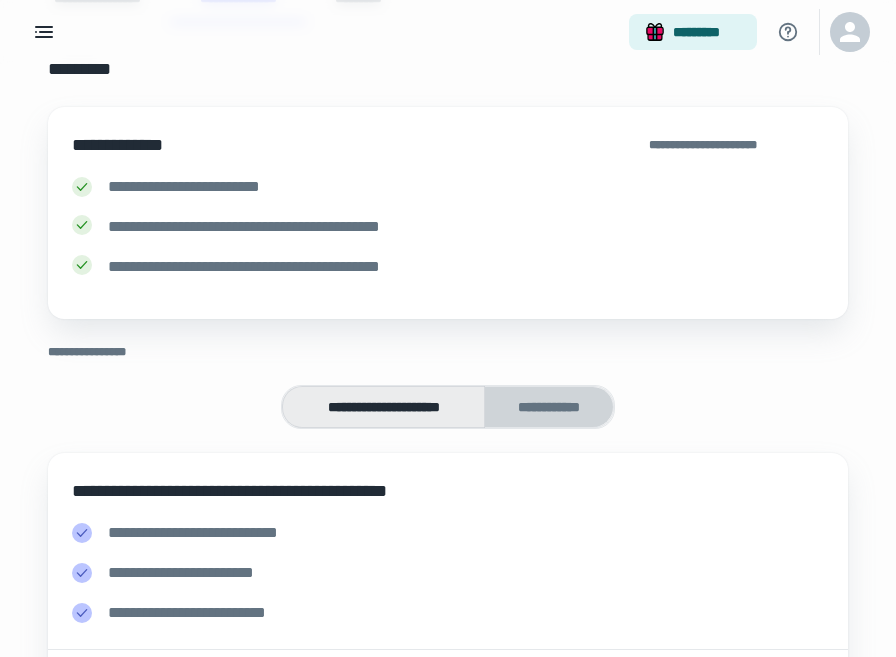 click on "**********" at bounding box center (549, 407) 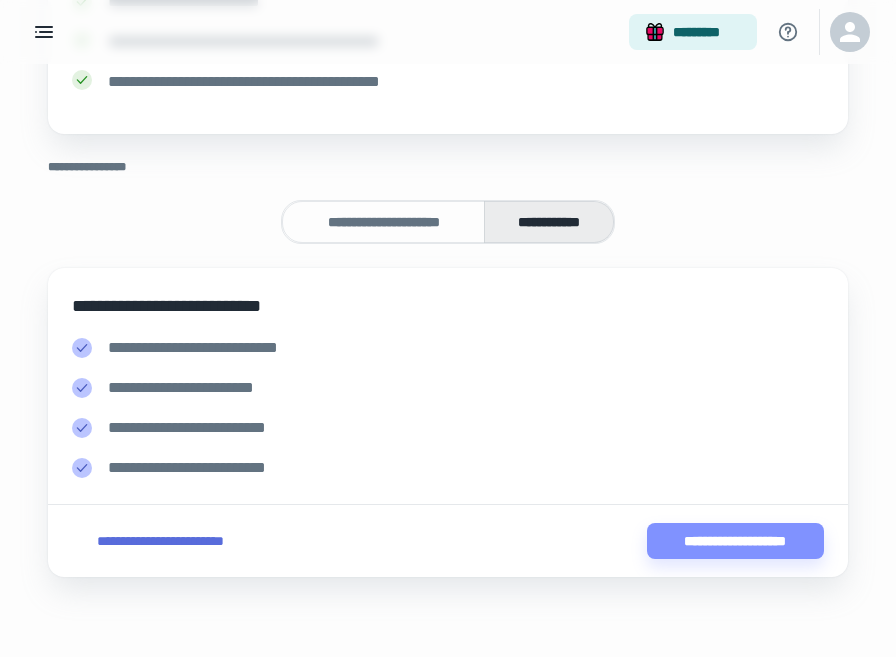scroll, scrollTop: 347, scrollLeft: 0, axis: vertical 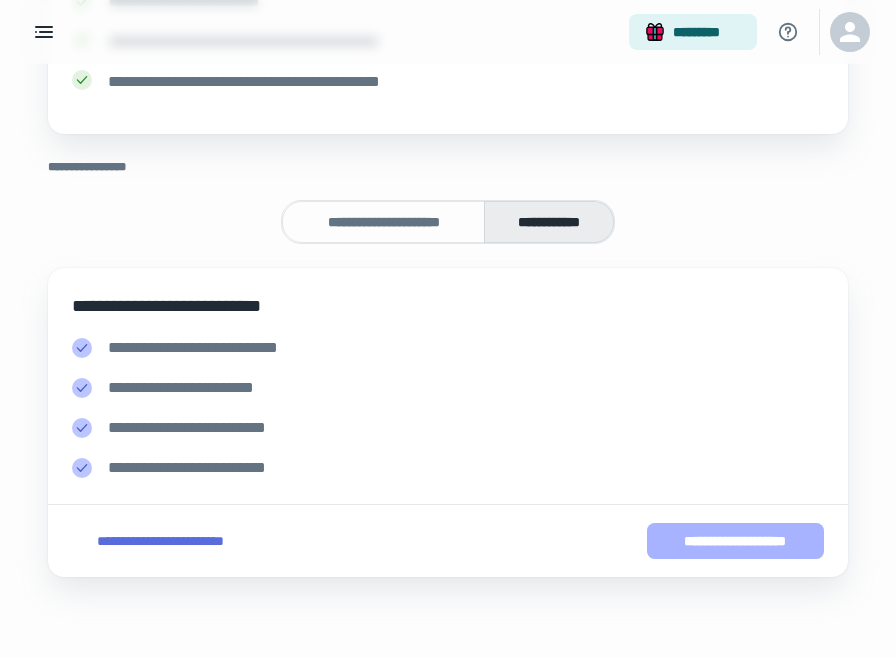 click on "**********" at bounding box center [735, 541] 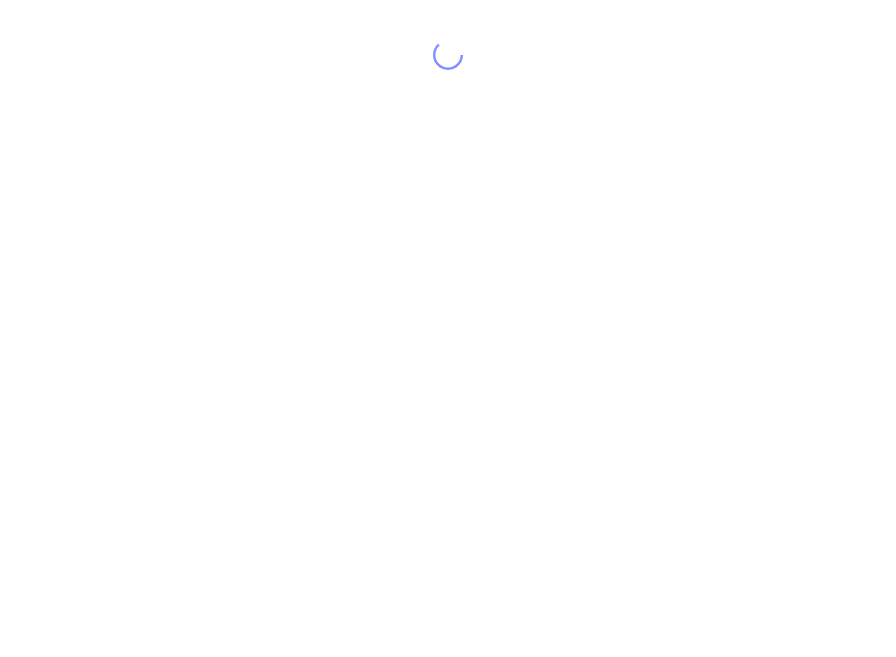 scroll, scrollTop: 0, scrollLeft: 0, axis: both 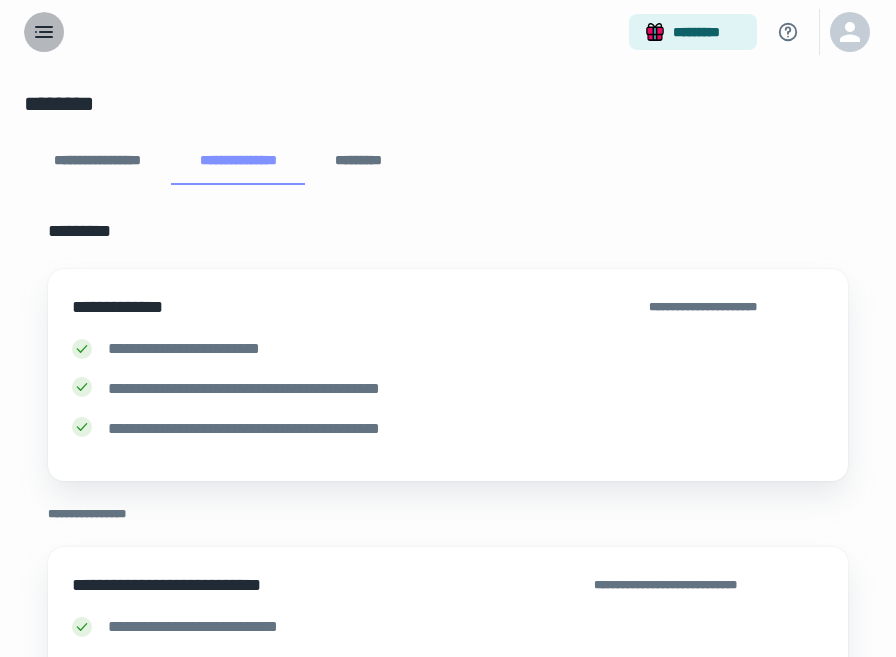click 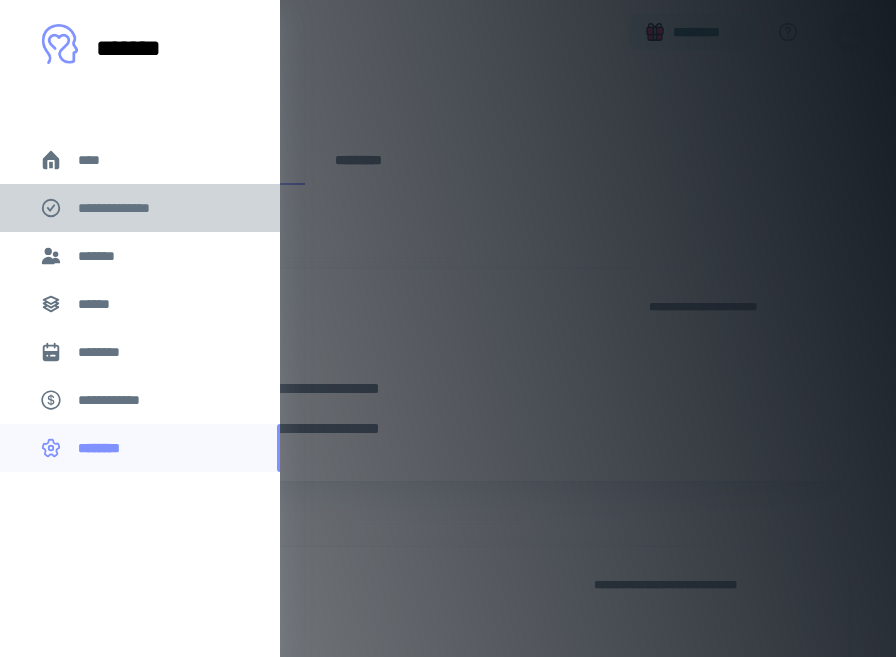 click on "**********" at bounding box center [127, 208] 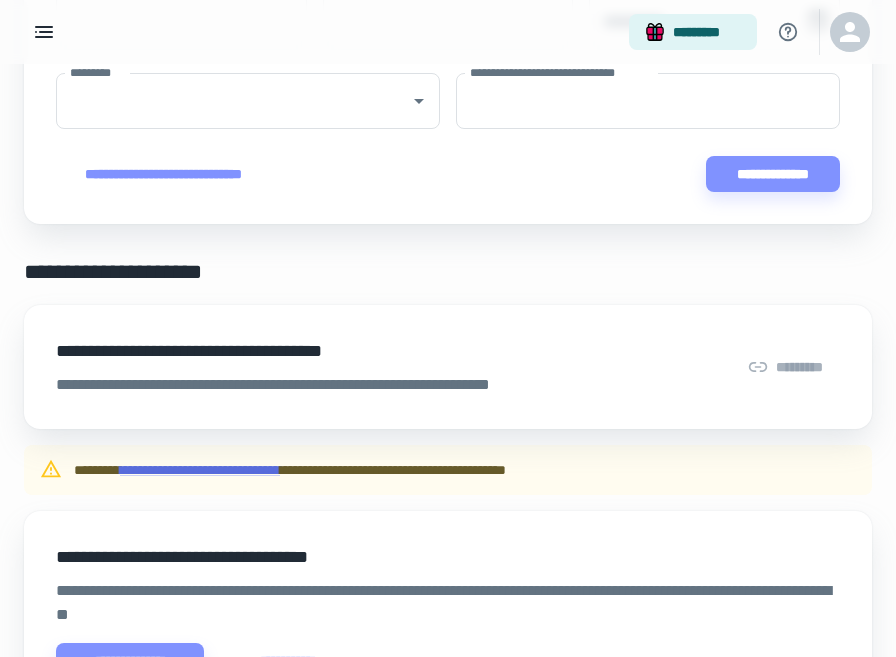 scroll, scrollTop: 264, scrollLeft: 0, axis: vertical 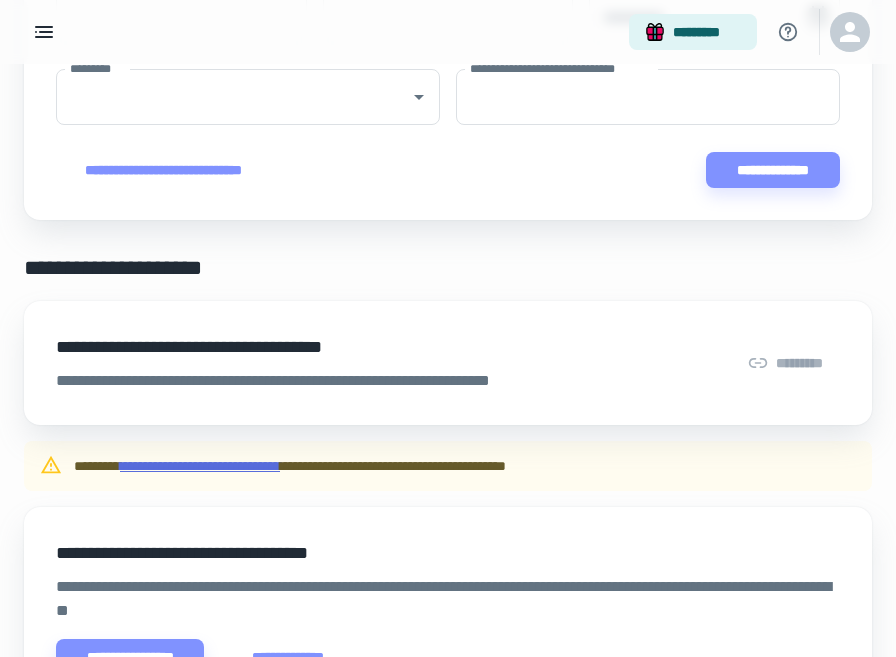 click on "**********" at bounding box center (200, 466) 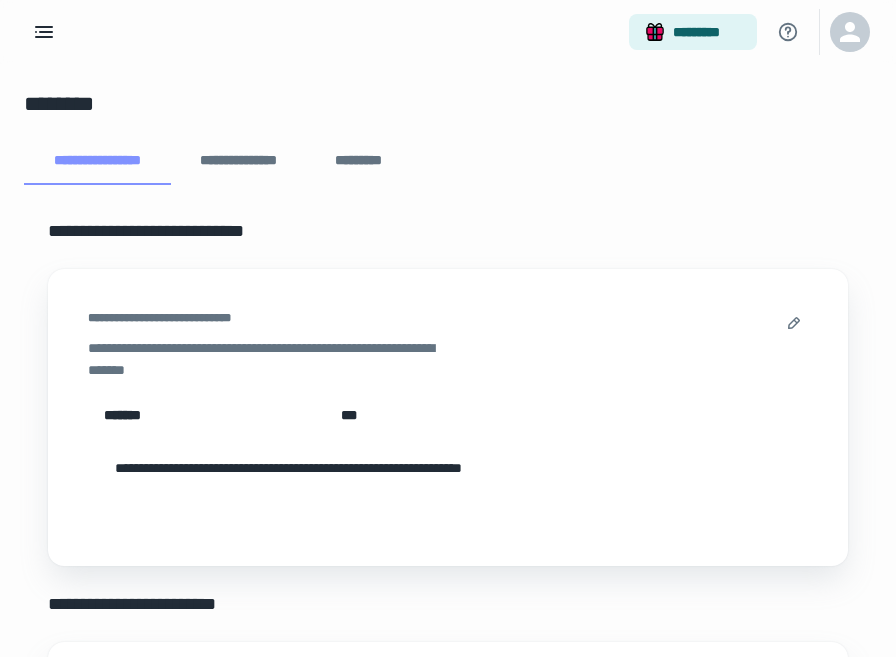 click on "**********" at bounding box center [206, 415] 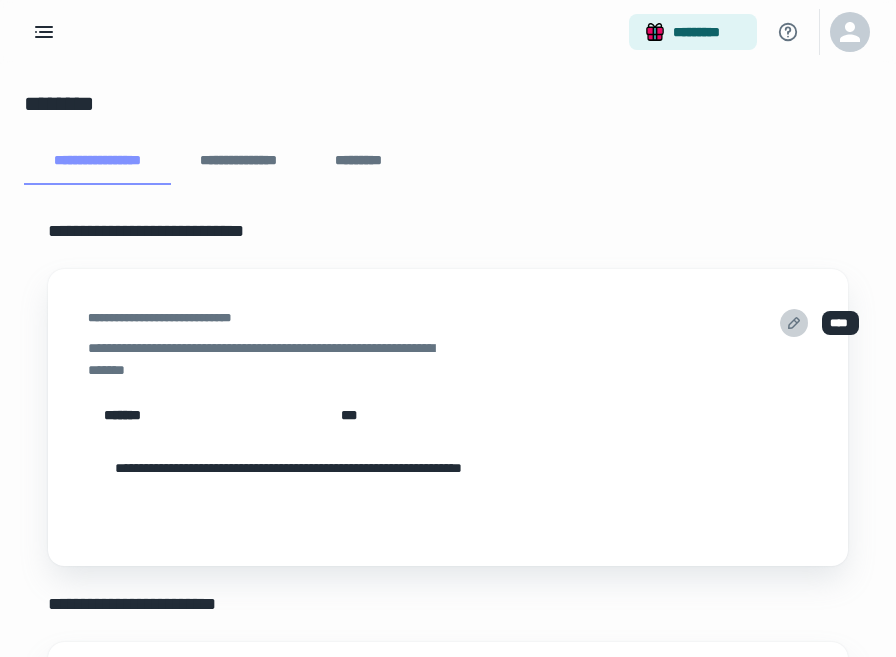 click 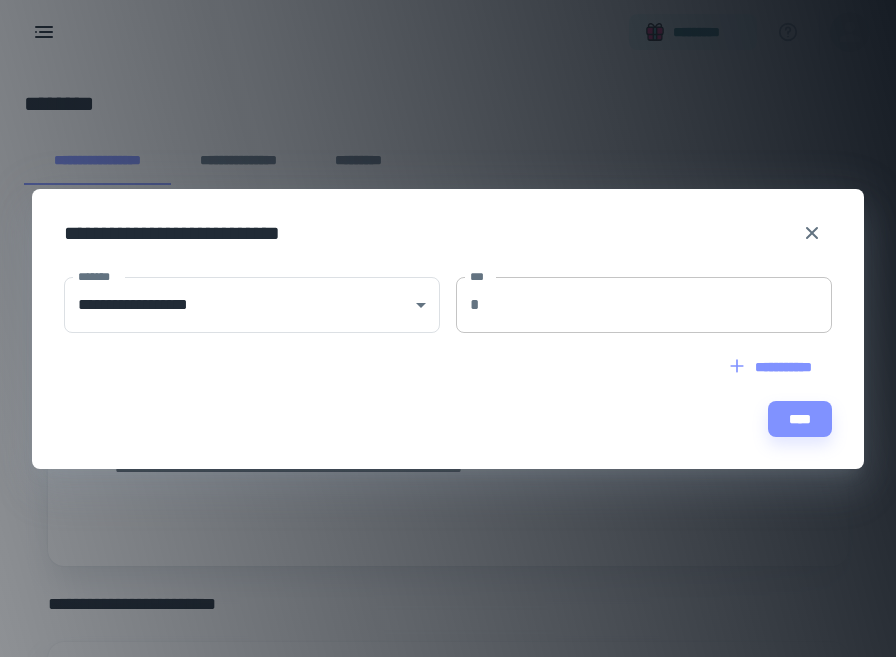 click on "***" at bounding box center (660, 305) 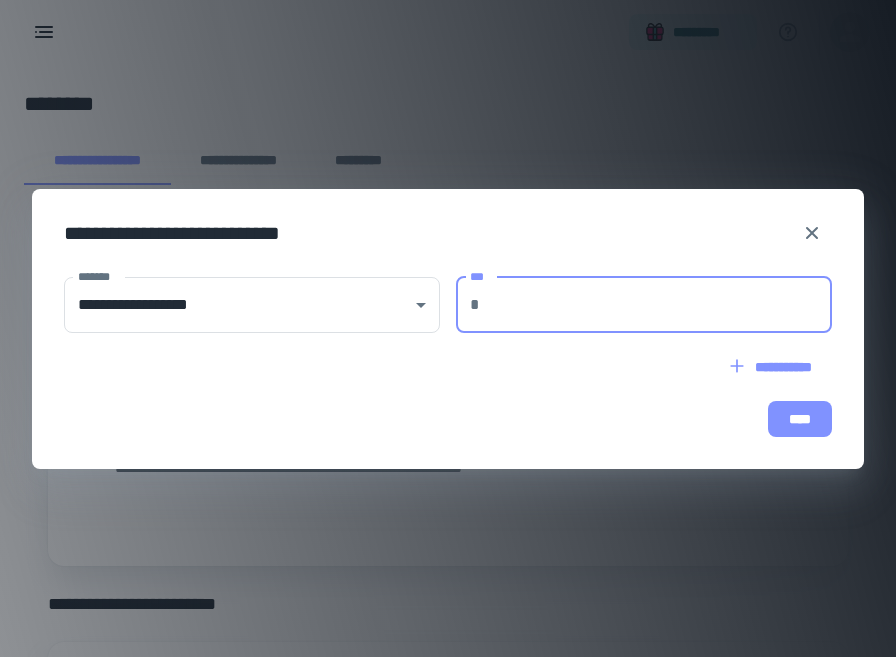 type on "***" 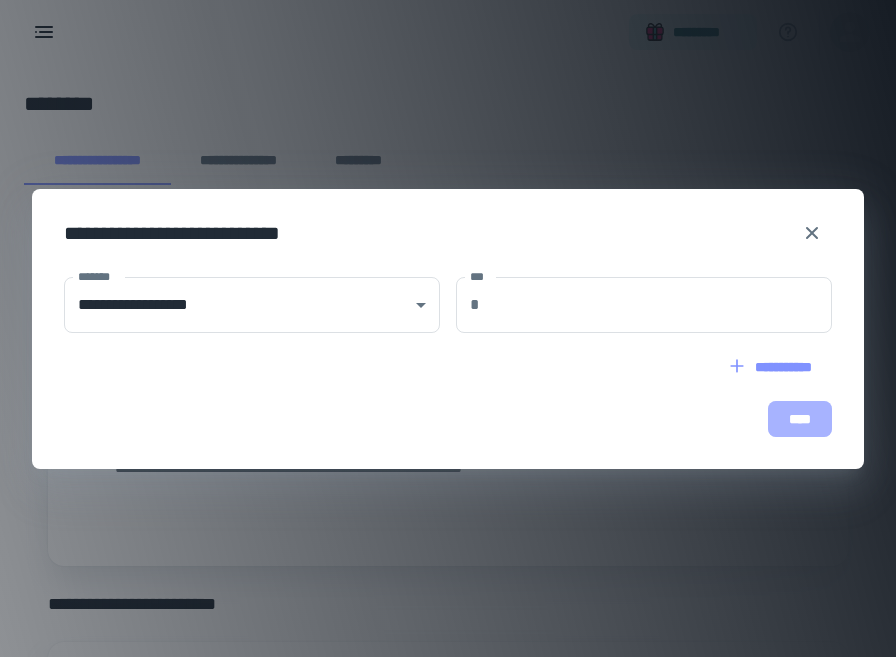 click on "****" at bounding box center [800, 419] 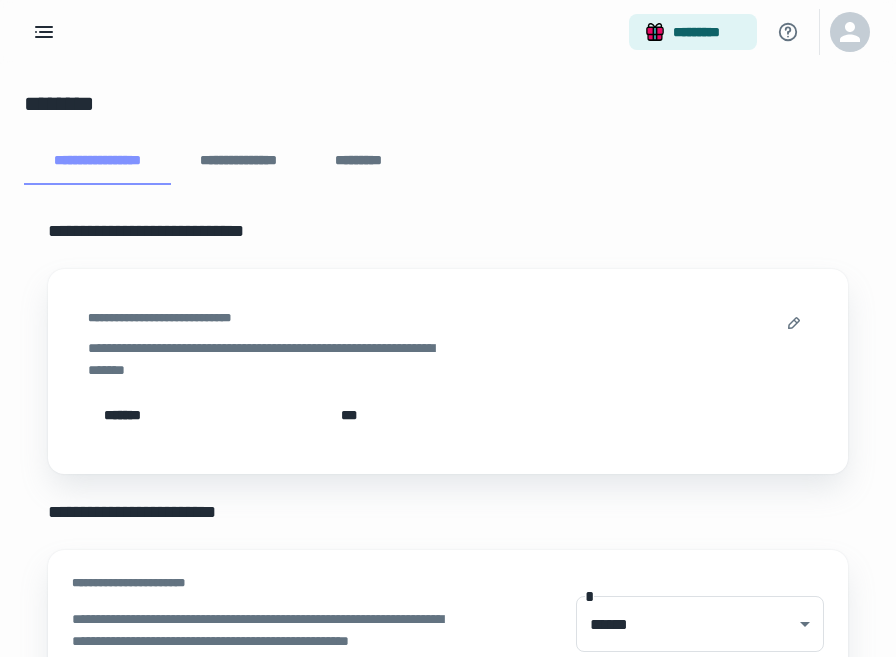 scroll, scrollTop: 0, scrollLeft: 0, axis: both 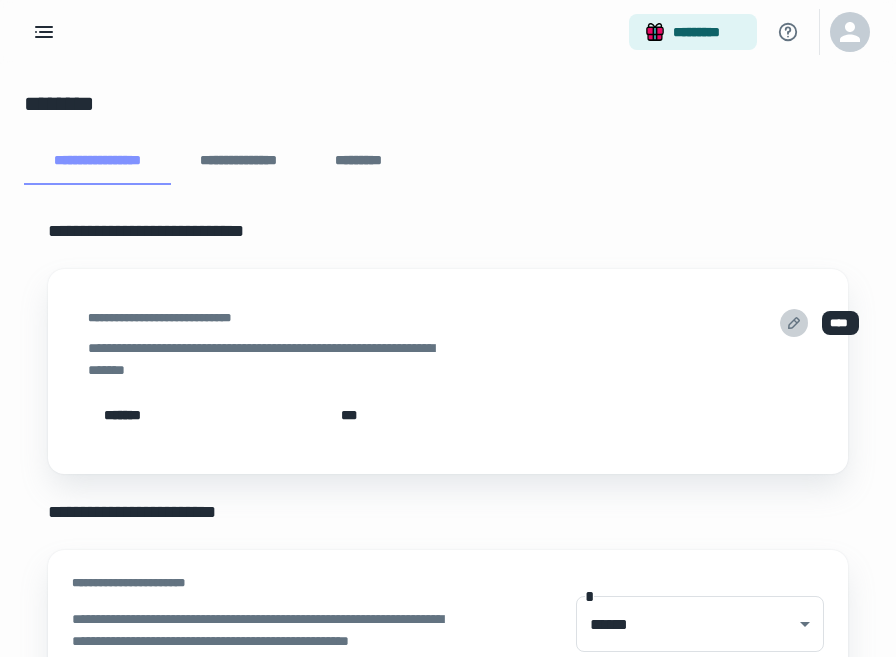 click 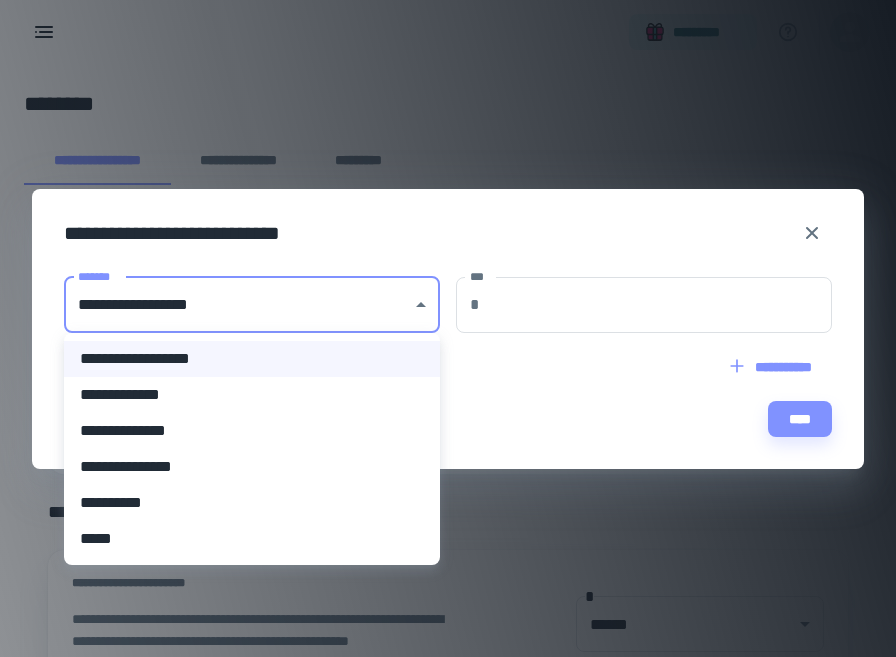 click on "[FIRST] [LAST] [STREET] [CITY], [STATE] [ZIP]" at bounding box center [448, 328] 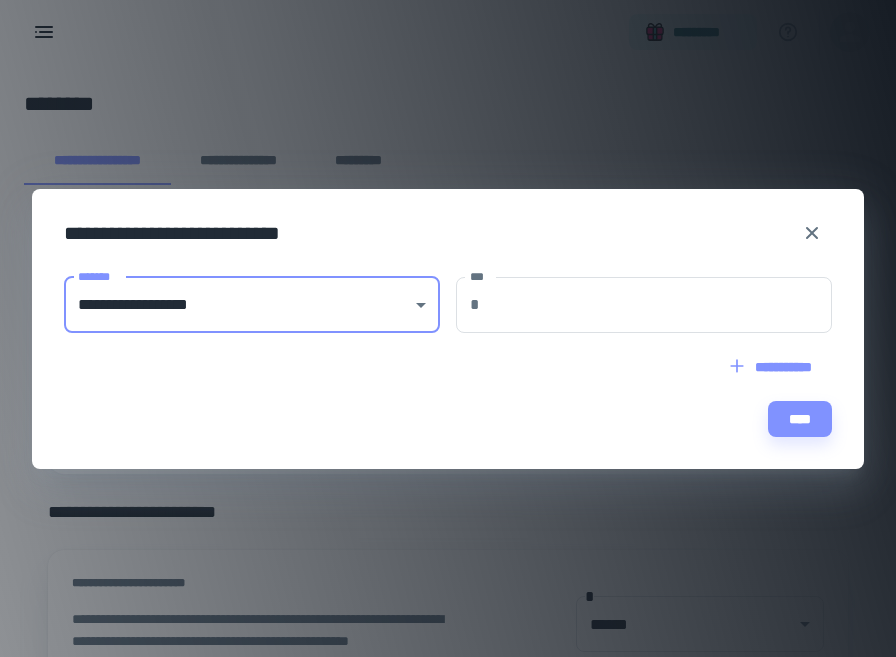 click on "**********" at bounding box center (772, 367) 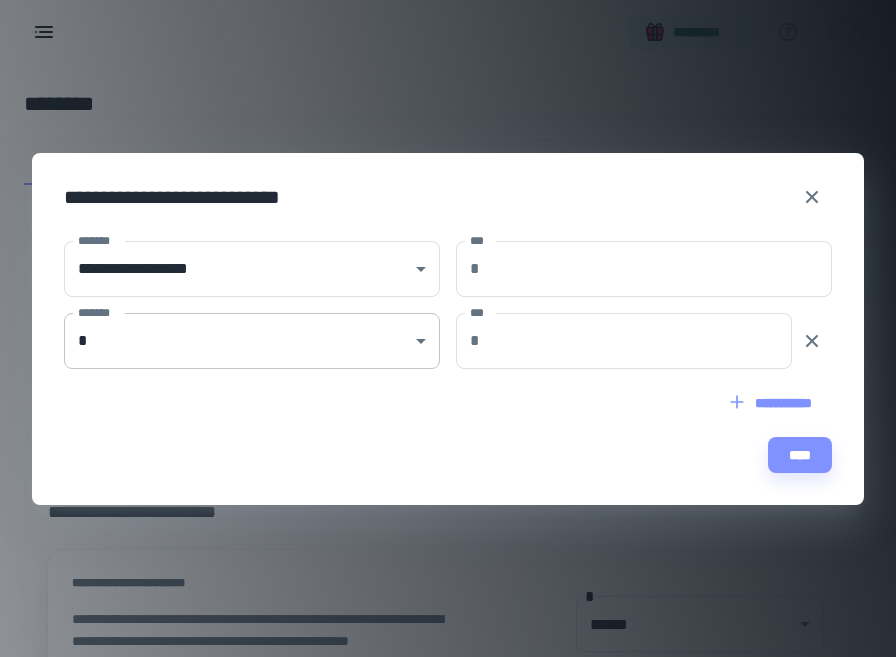 click on "[FIRST] [LAST] [STREET] [CITY], [STATE] [ZIP]" at bounding box center (448, 328) 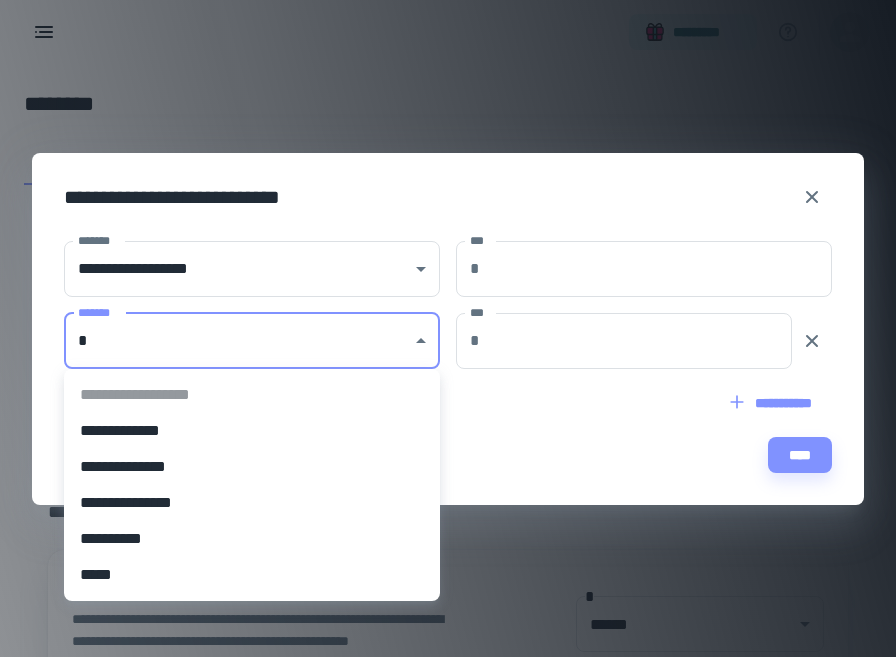 click on "**********" at bounding box center [252, 503] 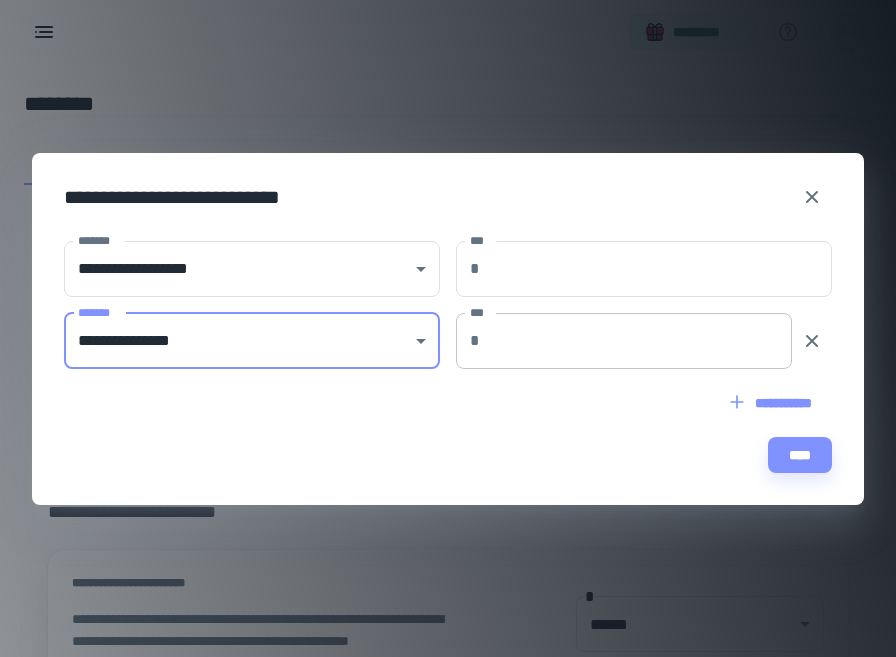 click on "***" at bounding box center (640, 341) 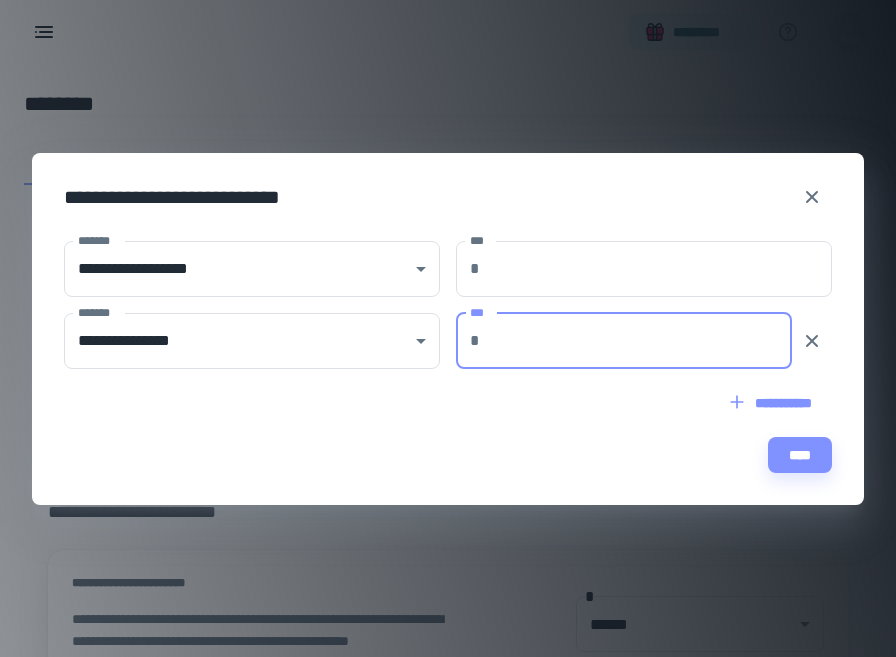 type on "***" 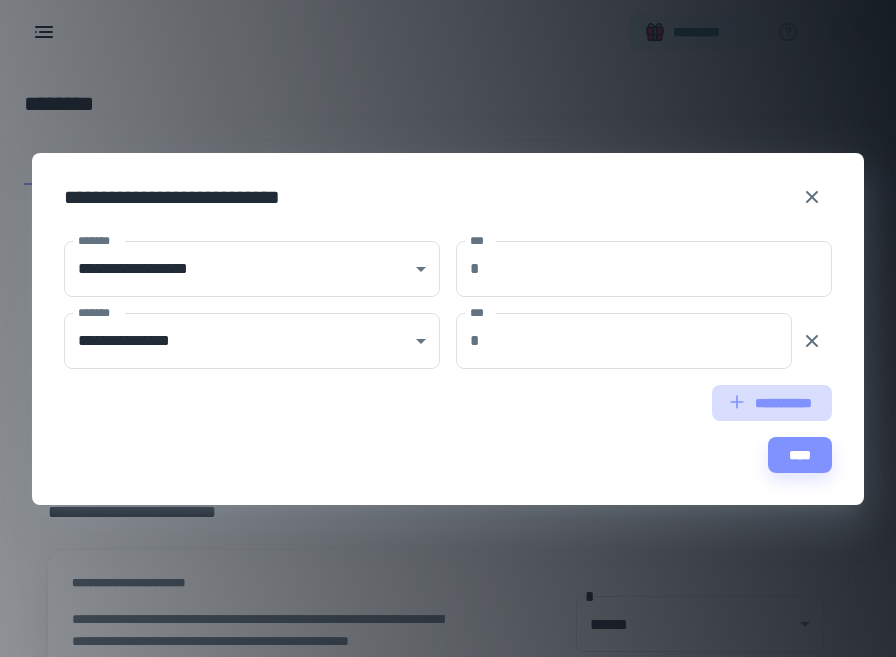 click on "**********" at bounding box center [772, 403] 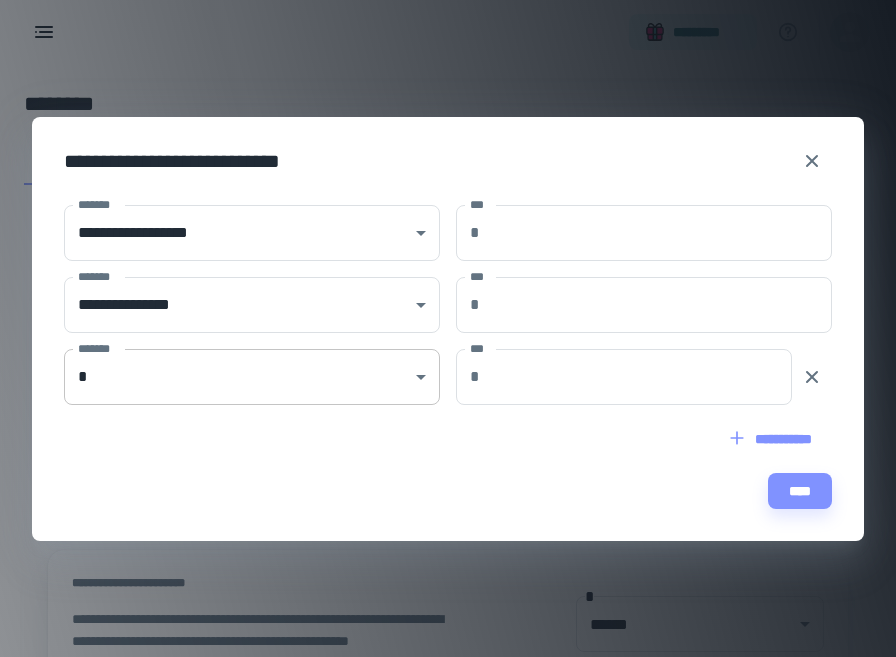 click on "[FIRST] [LAST] [STREET] [CITY], [STATE] [ZIP]" at bounding box center [448, 328] 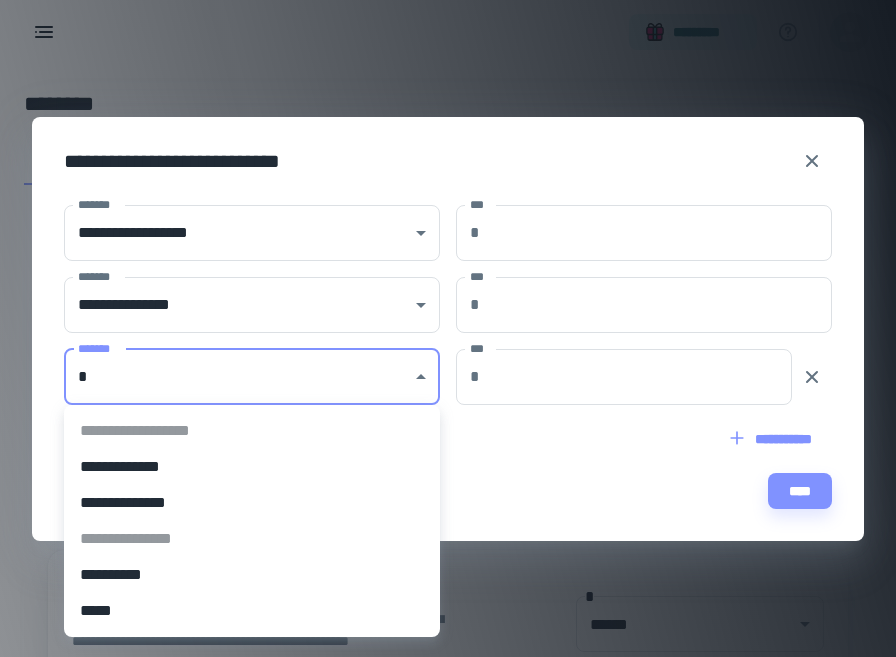 click at bounding box center (448, 328) 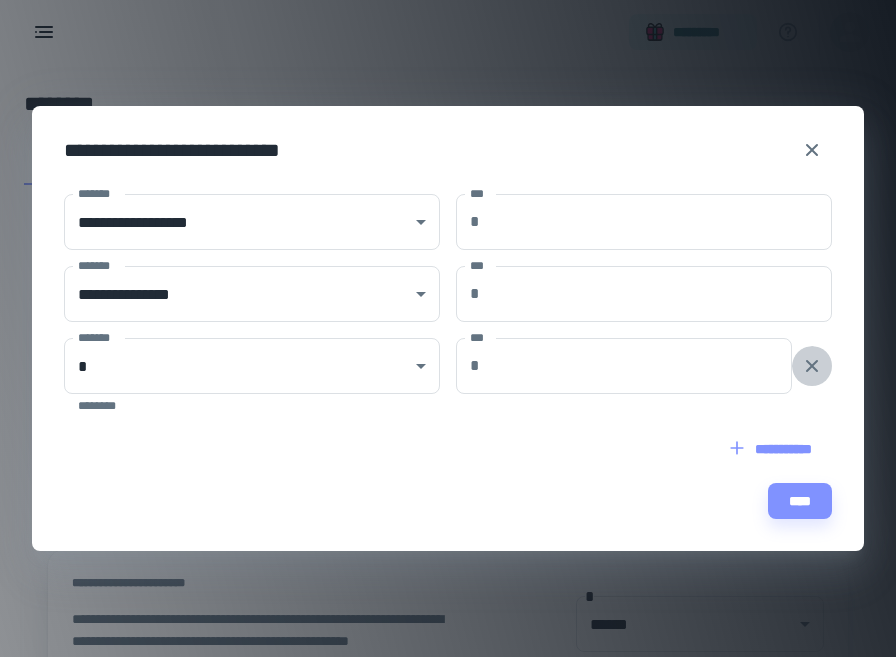 click 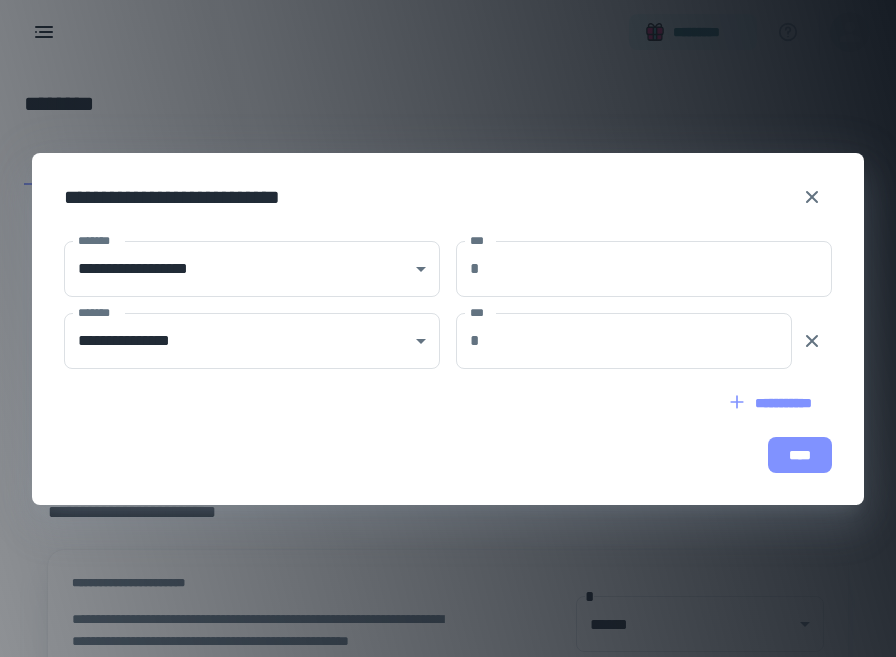 click on "****" at bounding box center [800, 455] 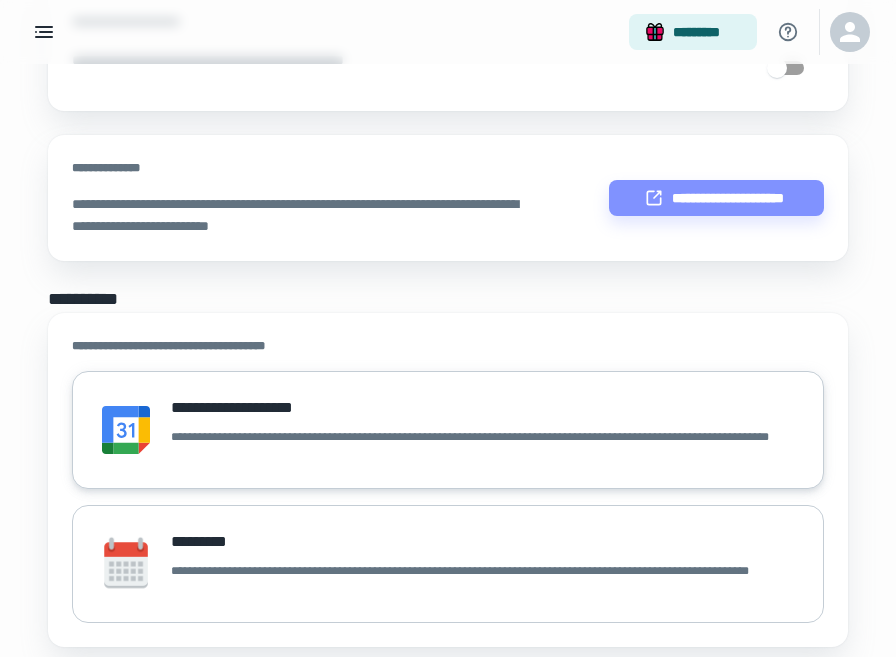 scroll, scrollTop: 753, scrollLeft: 0, axis: vertical 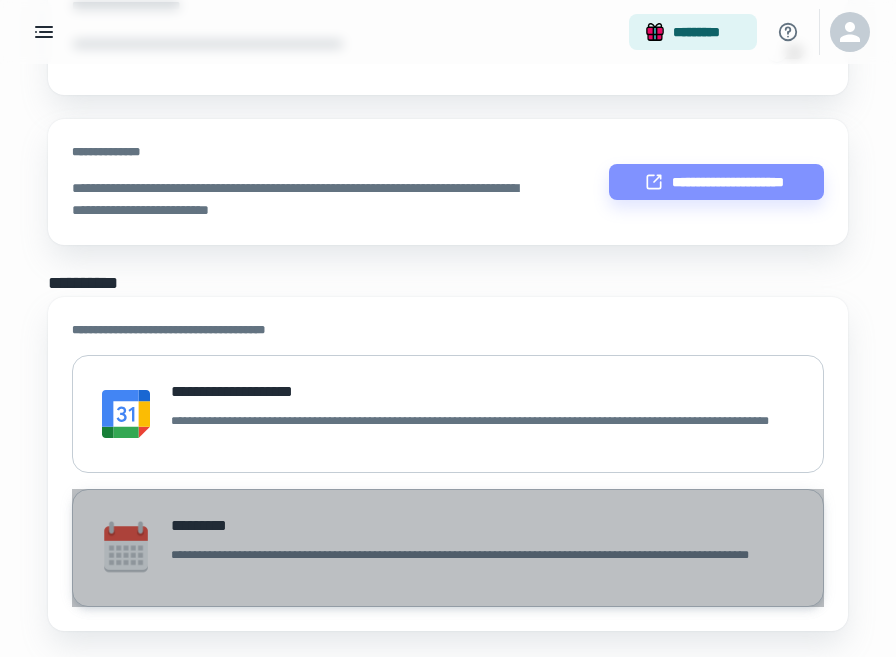 click on "**********" at bounding box center (485, 564) 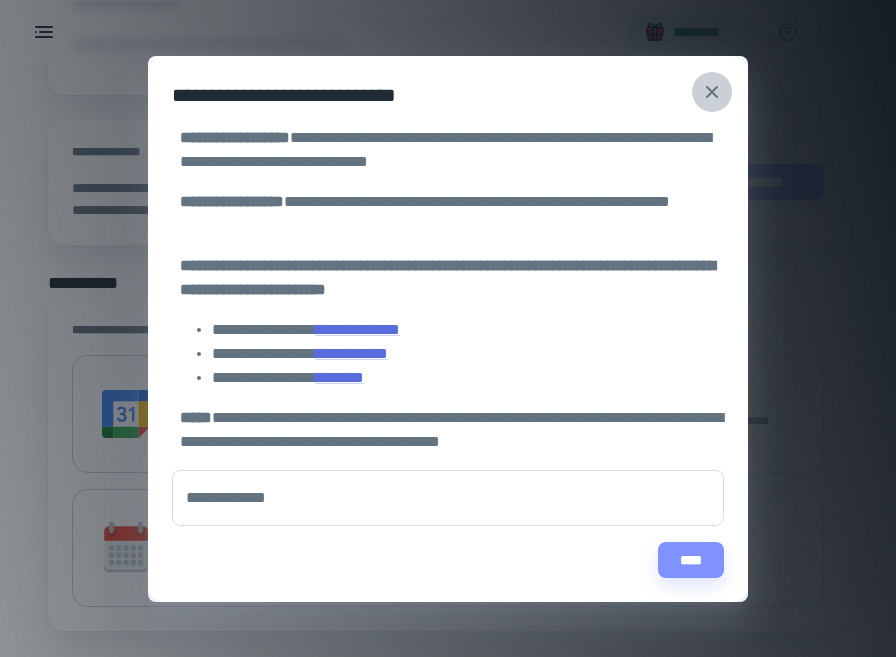 click 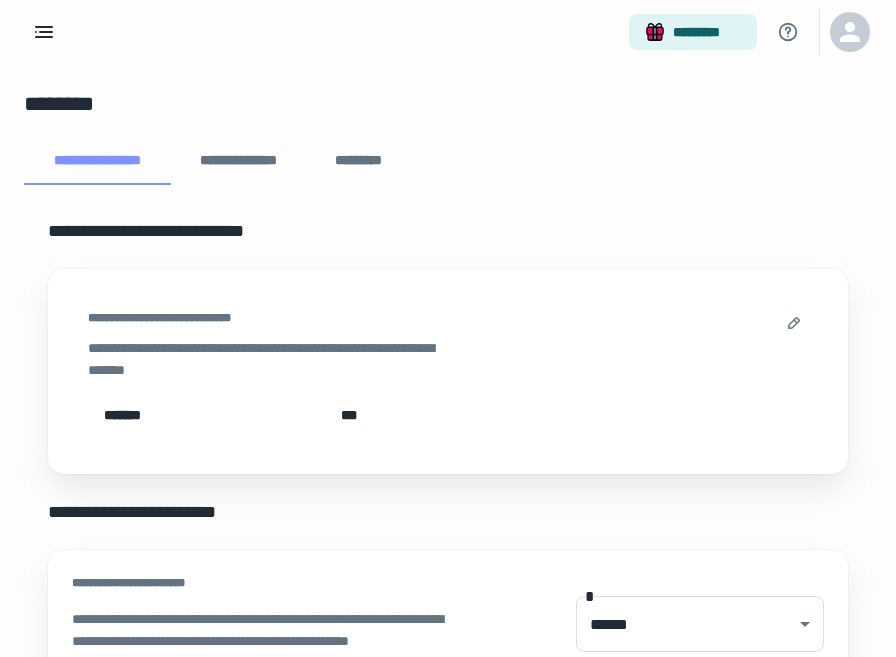 scroll, scrollTop: 0, scrollLeft: 0, axis: both 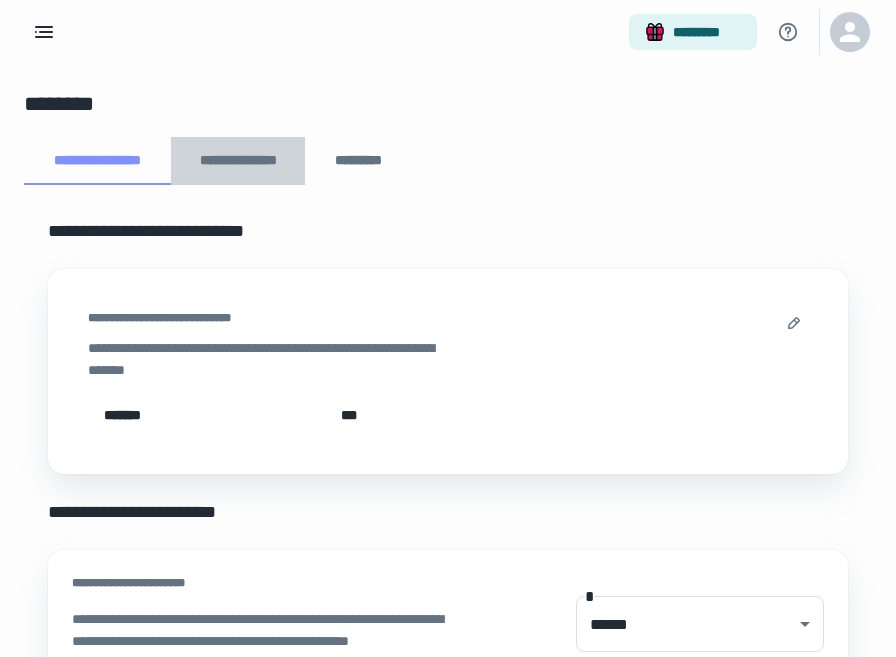click on "**********" at bounding box center [238, 161] 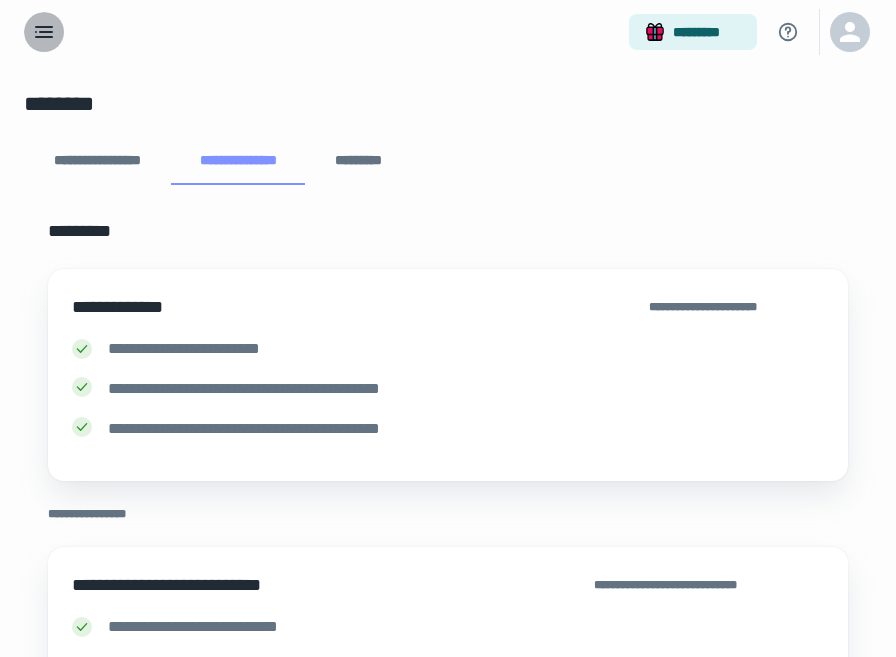 click at bounding box center [44, 32] 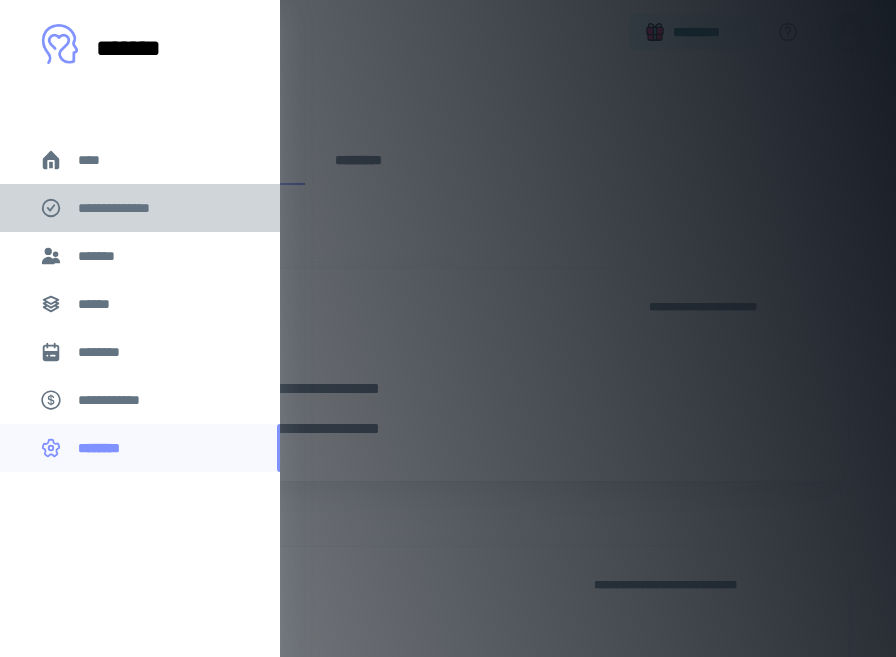click on "**********" at bounding box center [140, 208] 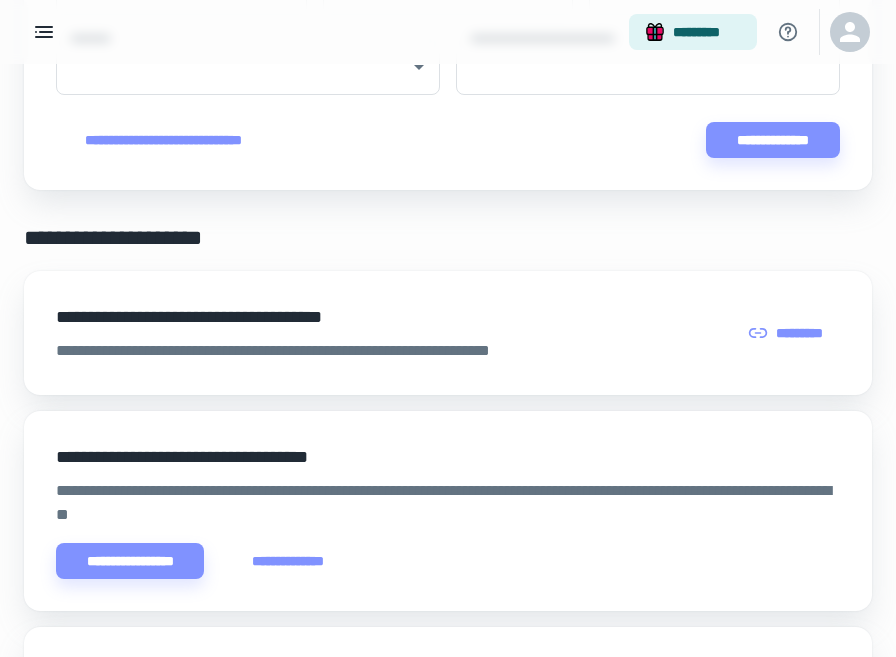 scroll, scrollTop: 294, scrollLeft: 0, axis: vertical 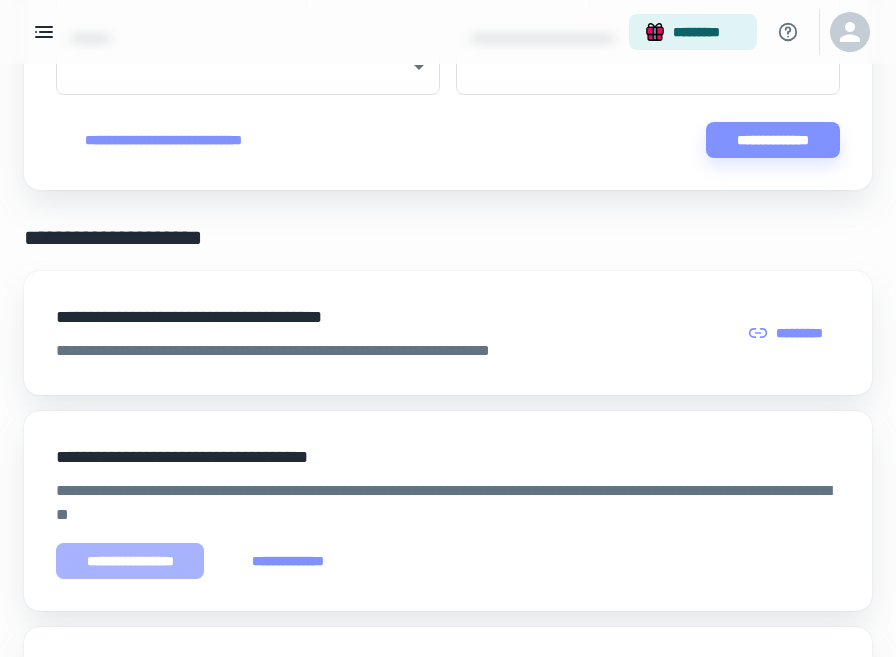 click on "**********" at bounding box center [130, 561] 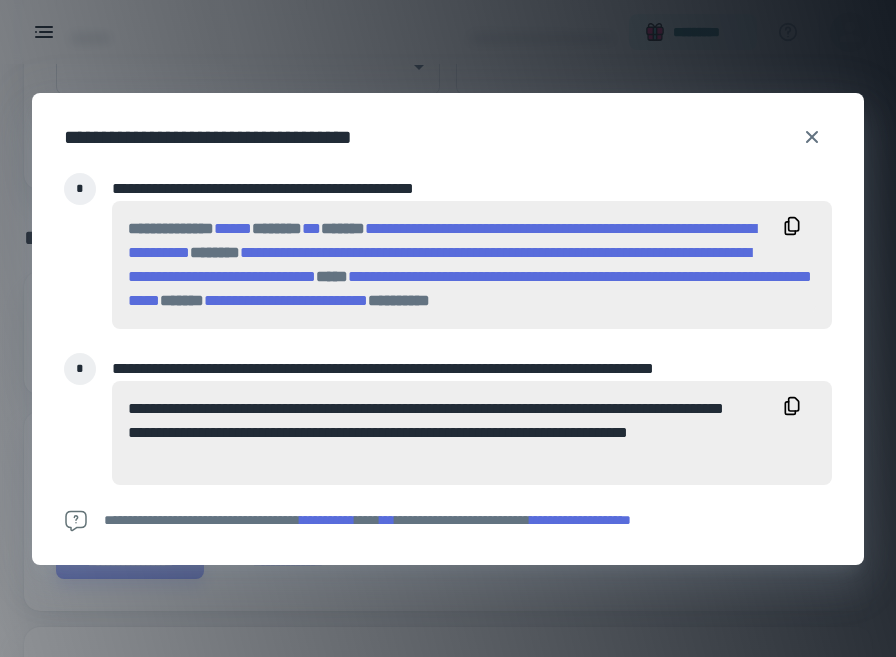 click on "**********" at bounding box center (327, 520) 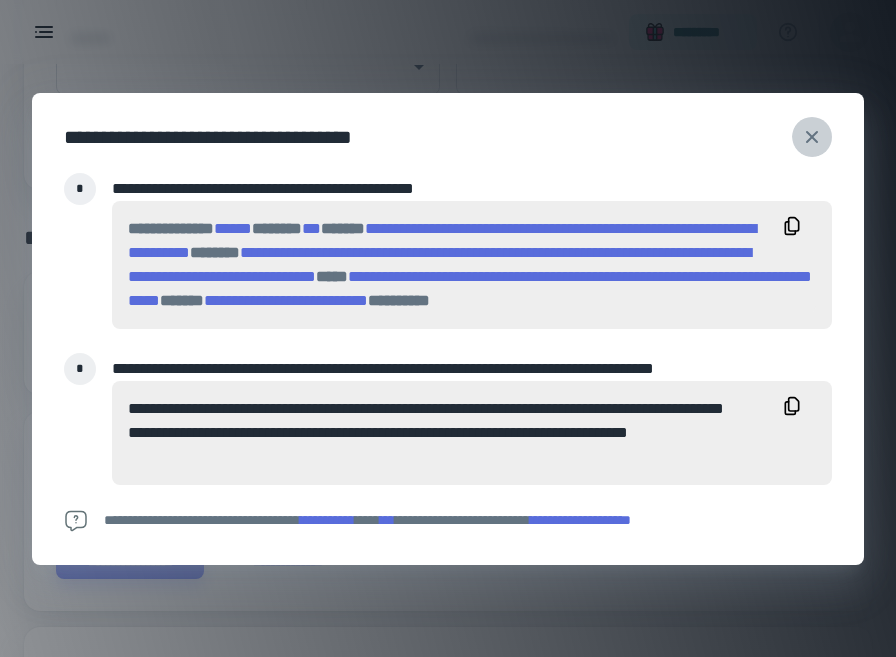 click 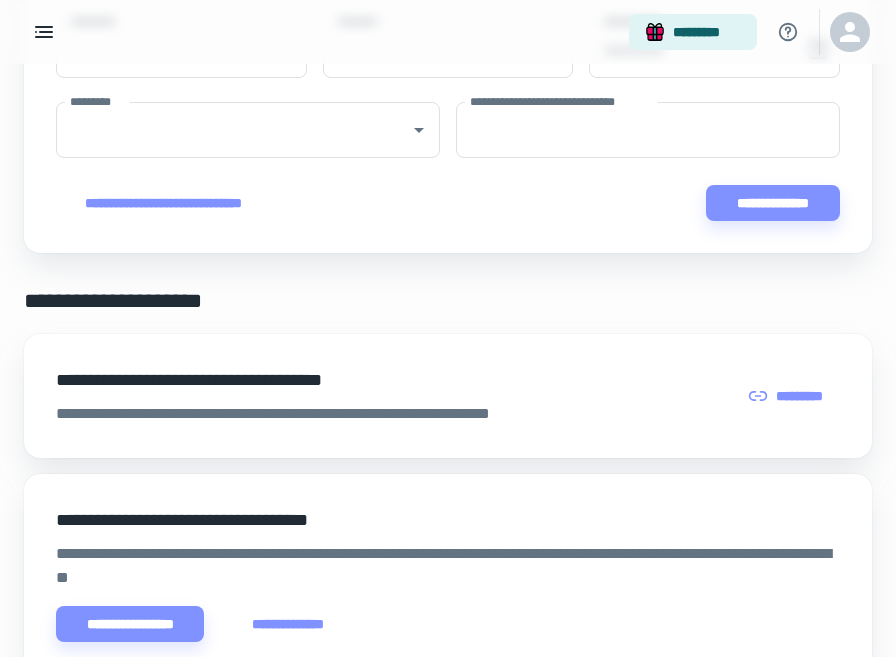 scroll, scrollTop: 207, scrollLeft: 0, axis: vertical 